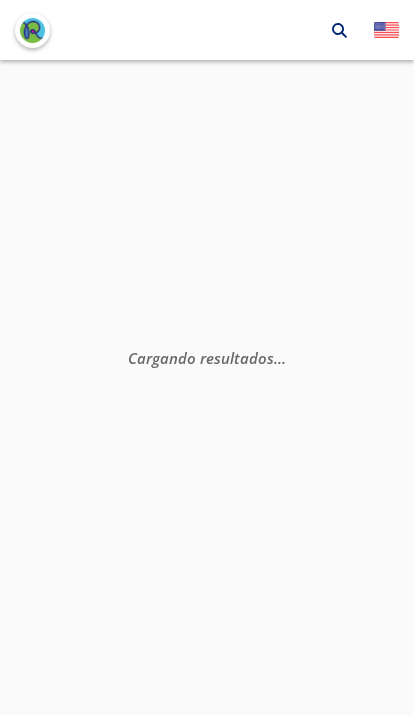 scroll, scrollTop: 0, scrollLeft: 0, axis: both 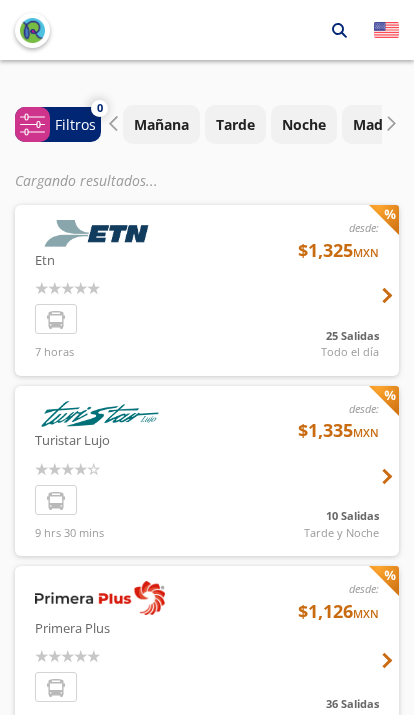 click at bounding box center (207, 290) 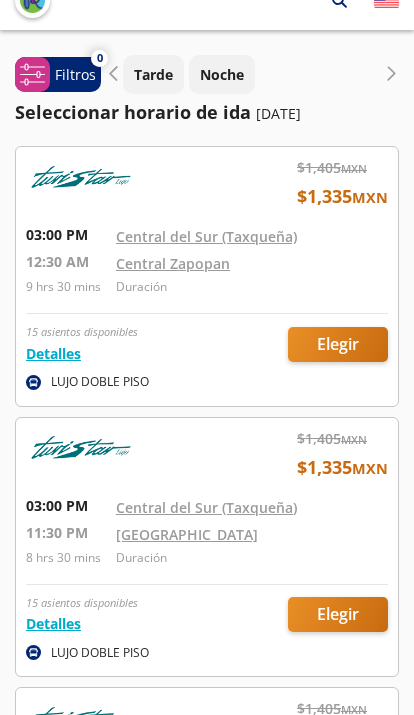 scroll, scrollTop: 0, scrollLeft: 0, axis: both 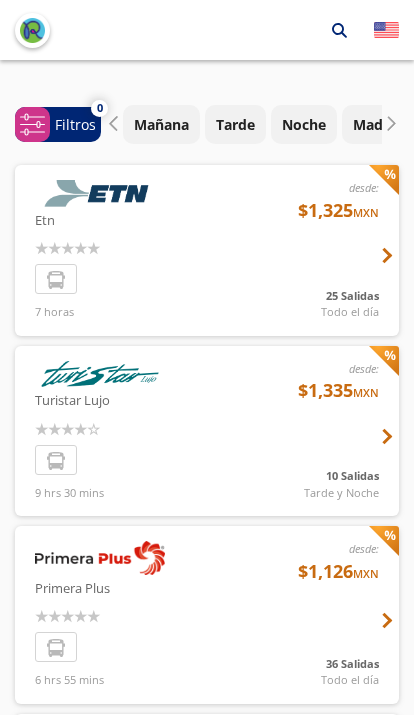 click at bounding box center [207, 250] 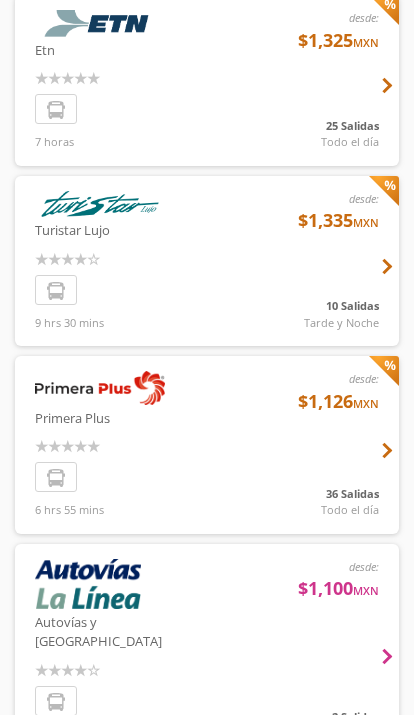 scroll, scrollTop: 178, scrollLeft: 0, axis: vertical 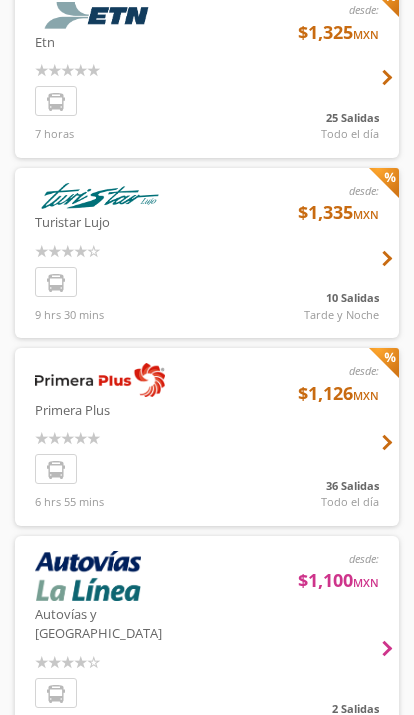 click at bounding box center [207, 437] 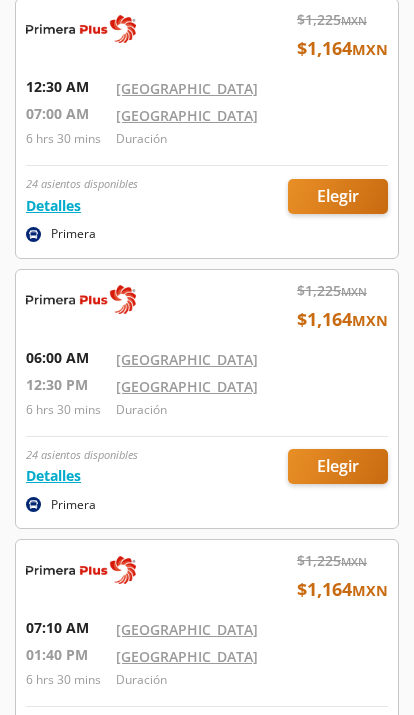 scroll, scrollTop: 0, scrollLeft: 0, axis: both 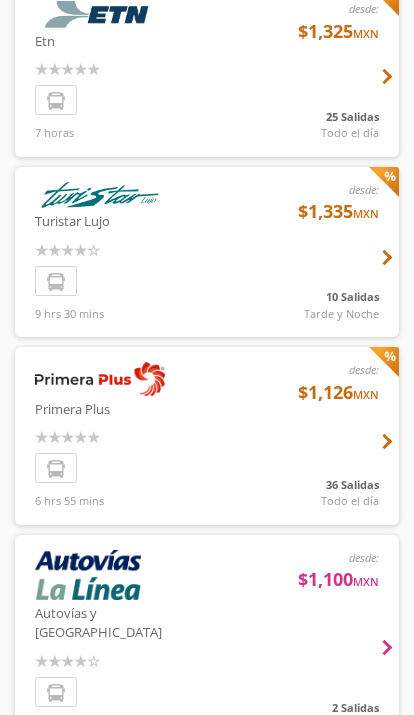 click at bounding box center [207, 642] 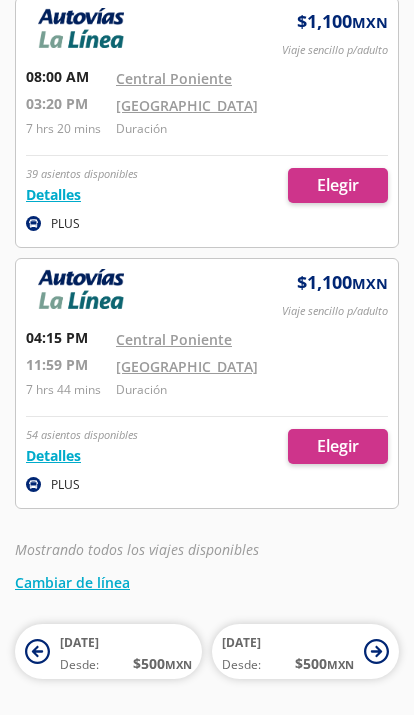 scroll, scrollTop: 0, scrollLeft: 0, axis: both 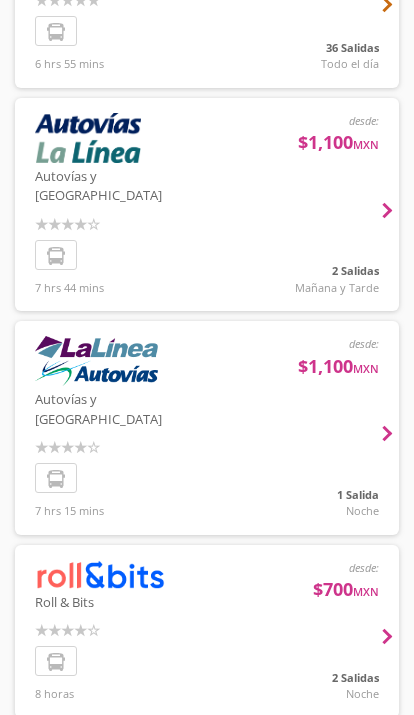 click at bounding box center [207, 631] 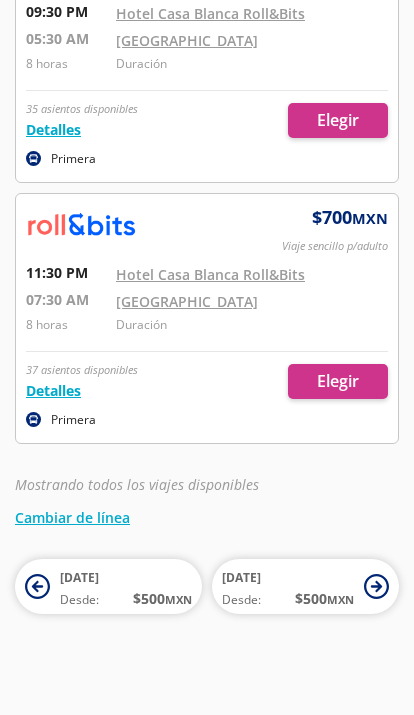 scroll, scrollTop: 0, scrollLeft: 0, axis: both 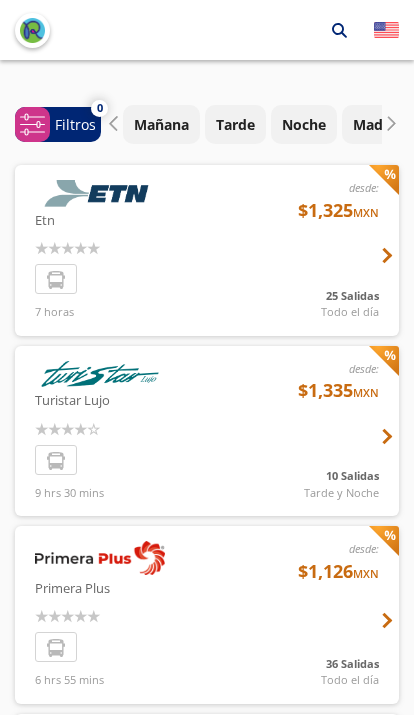 click at bounding box center [207, 250] 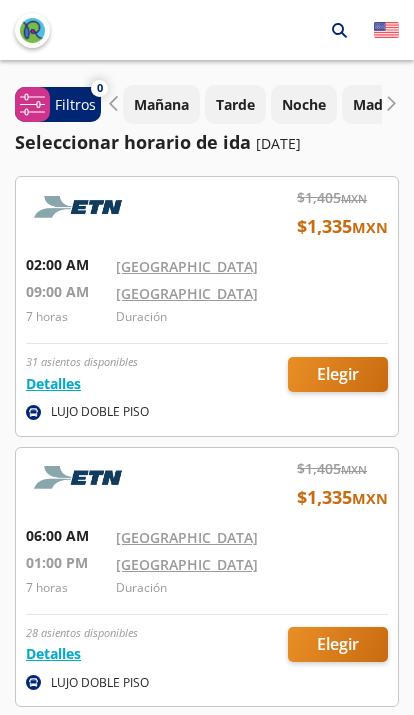 click at bounding box center [207, 306] 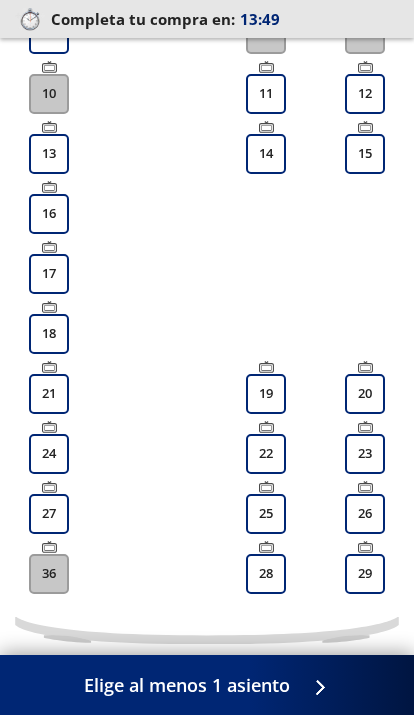scroll, scrollTop: 704, scrollLeft: 0, axis: vertical 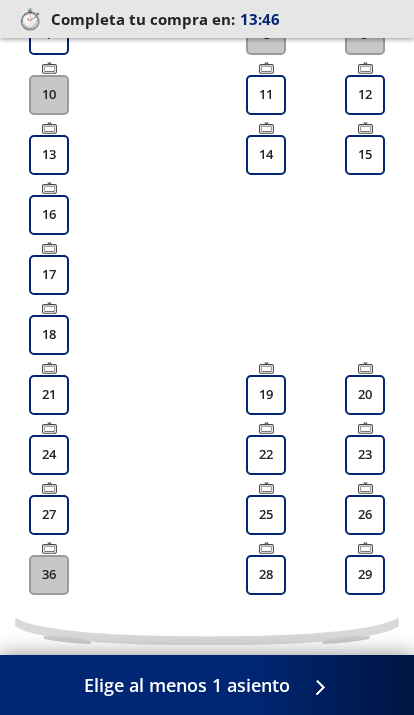click on "20" at bounding box center (365, 395) 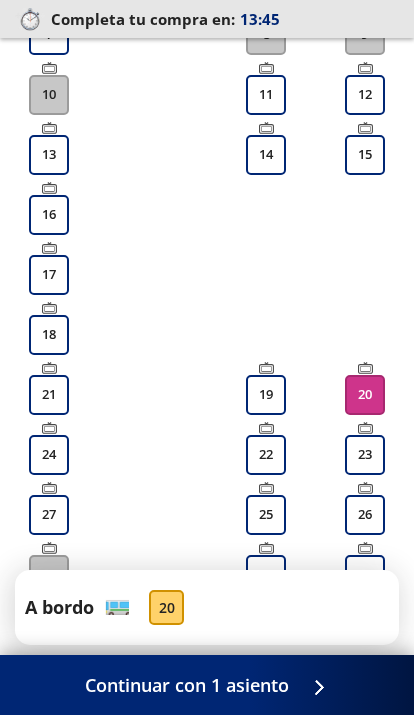 click on "Continuar con 1 asiento" at bounding box center [207, 685] 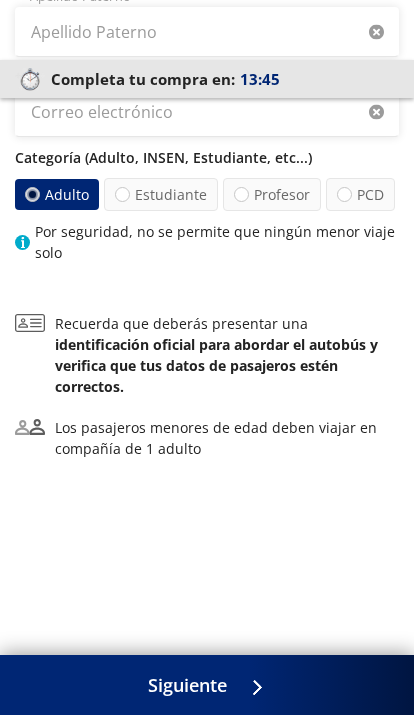 scroll, scrollTop: 0, scrollLeft: 0, axis: both 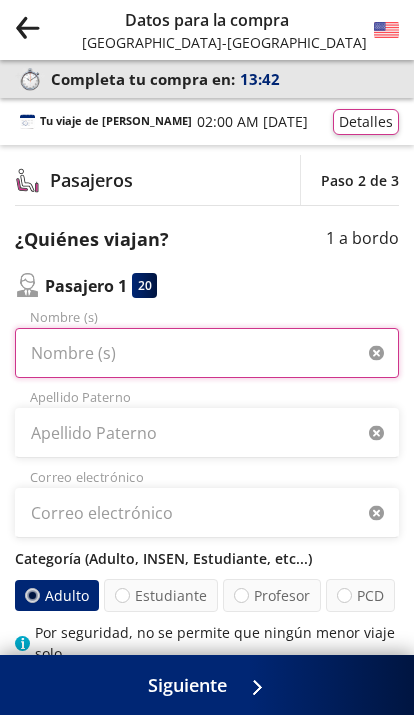 click on "Nombre (s)" at bounding box center [207, 353] 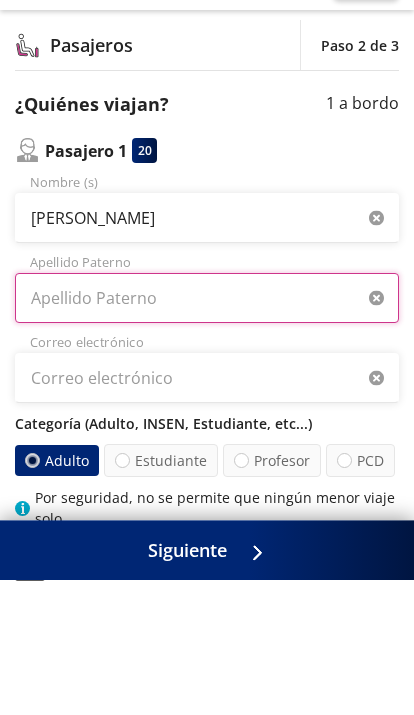 click on "Apellido Paterno" at bounding box center [207, 433] 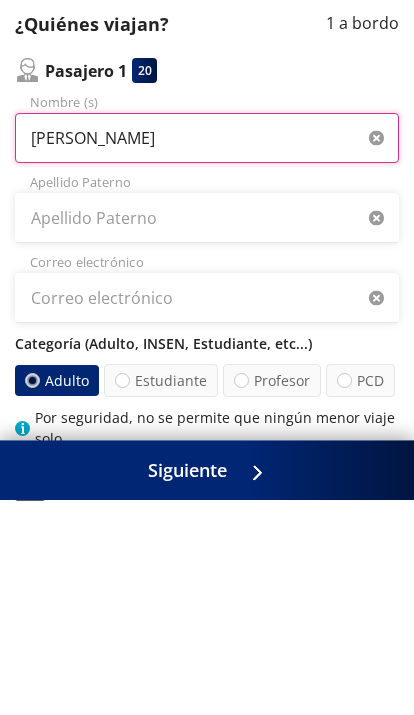 click on "Ana Isabel Vargas Saldaña" at bounding box center (207, 353) 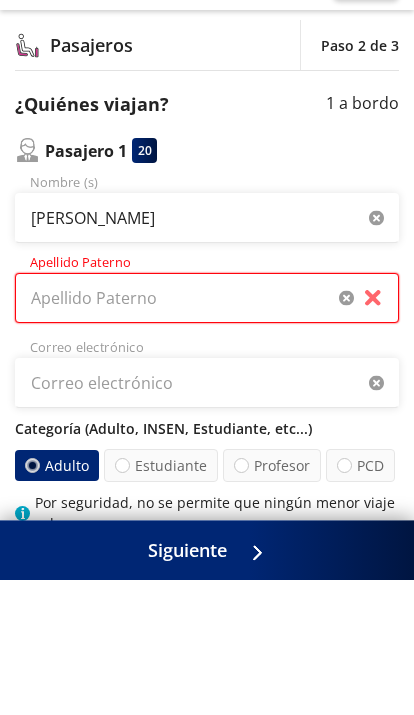 click on "Apellido Paterno" at bounding box center [207, 433] 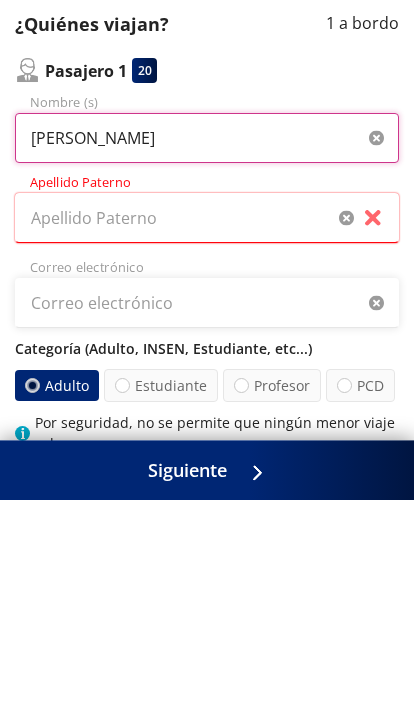 click on "Ana Isabel Vargas" at bounding box center [207, 353] 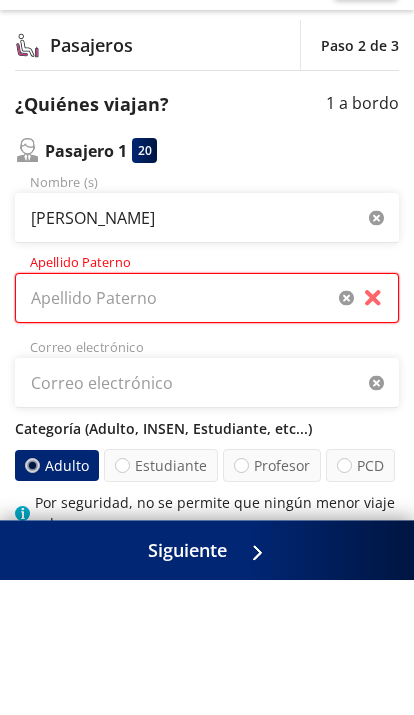 click on "Apellido Paterno" at bounding box center [207, 433] 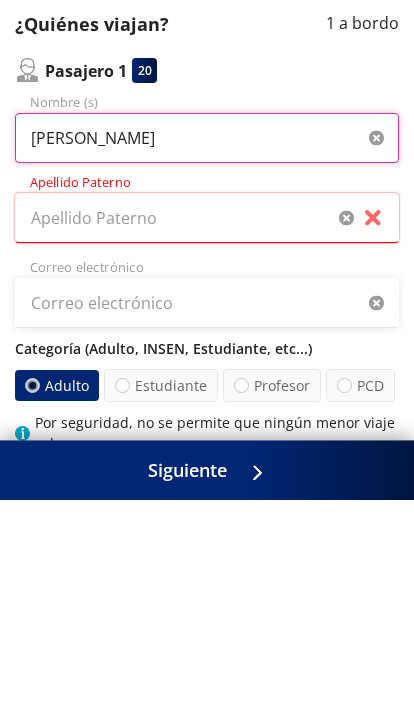 click on "Ana Isabel Vargas" at bounding box center (207, 353) 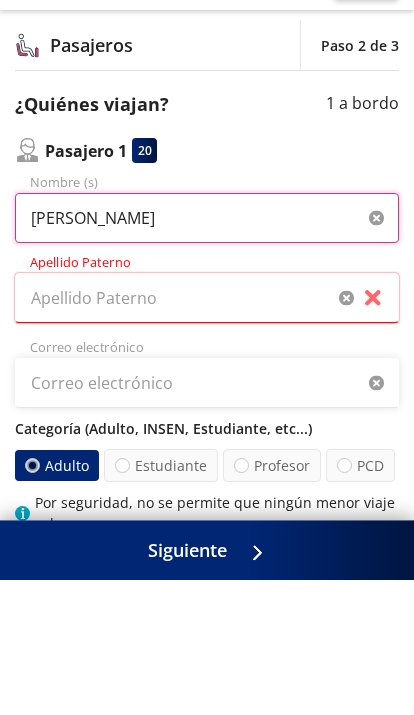 type on "Ana Isabel" 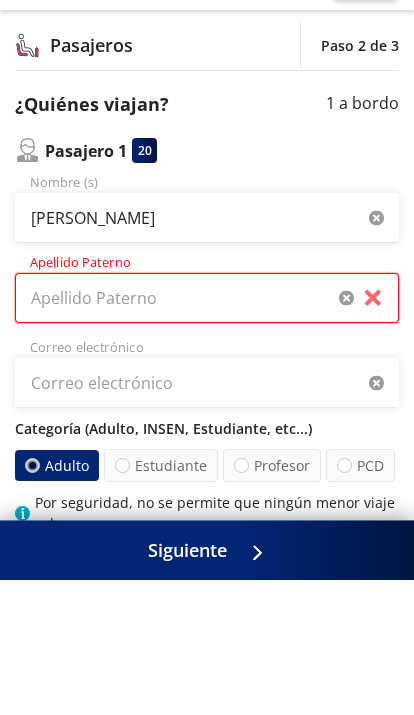 click on "Apellido Paterno" at bounding box center [207, 433] 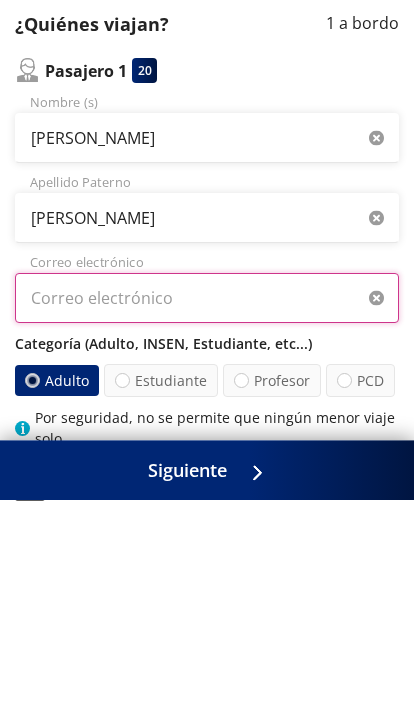 click on "Correo electrónico" at bounding box center [207, 513] 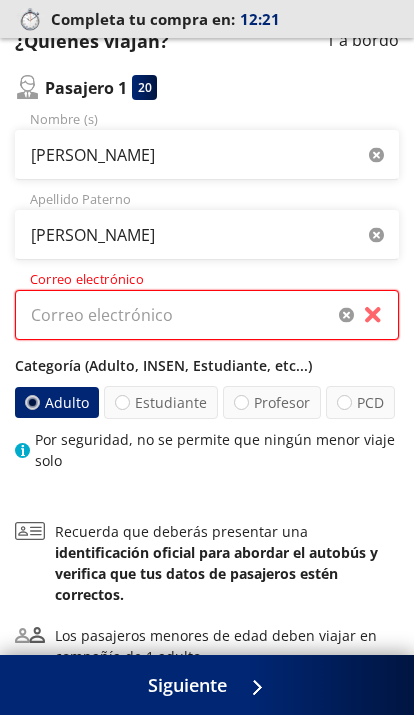 scroll, scrollTop: 191, scrollLeft: 0, axis: vertical 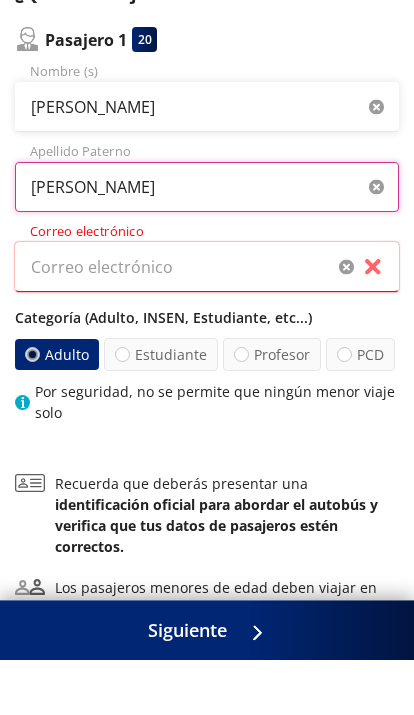 click on "Vargas" at bounding box center (207, 242) 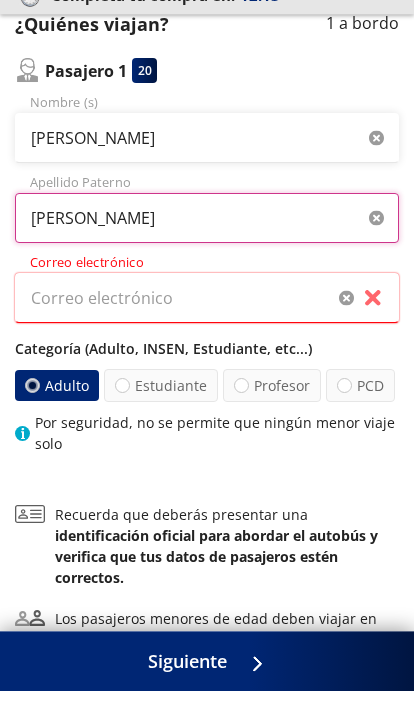 type on "Vargas saldaña" 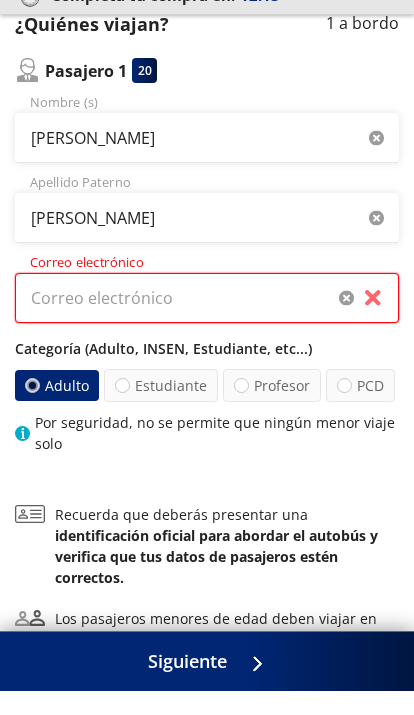 click on "Correo electrónico" at bounding box center [207, 322] 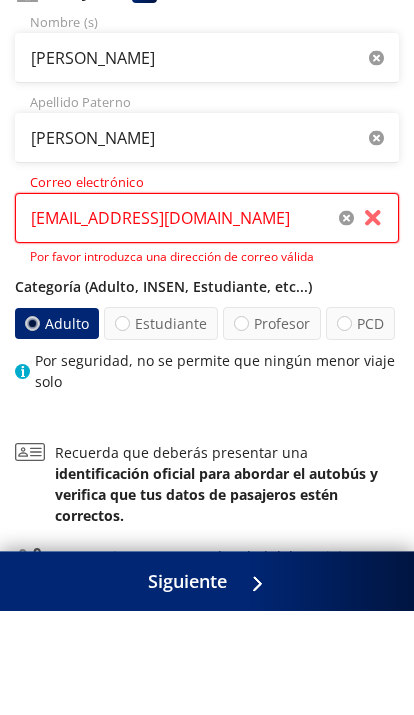 type on "ana187587@gmail.com" 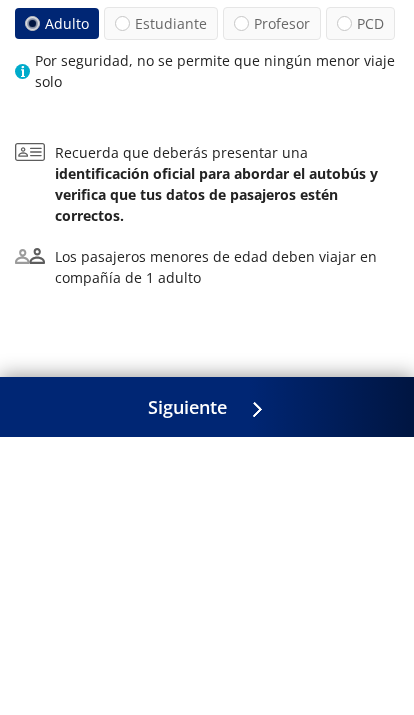 click on "Siguiente" at bounding box center (207, 685) 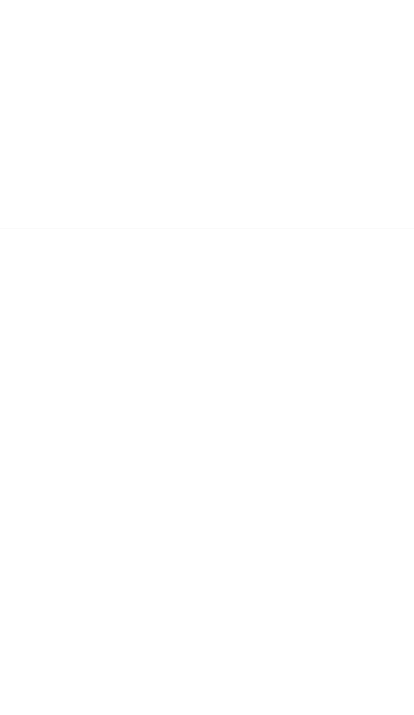 scroll, scrollTop: 0, scrollLeft: 0, axis: both 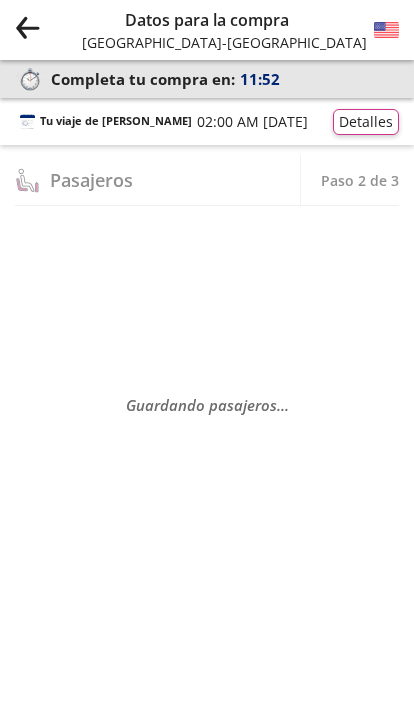 select on "MX" 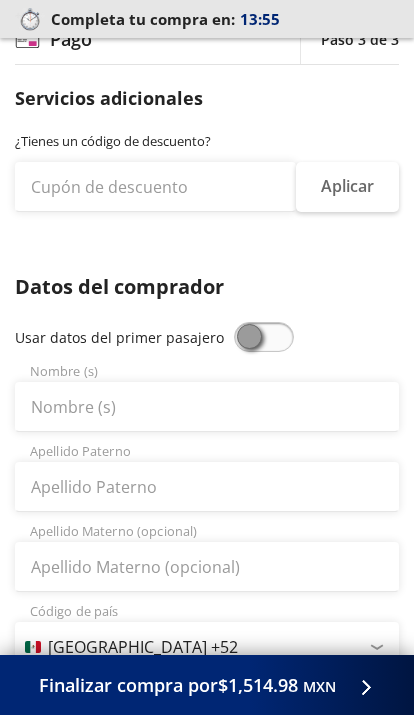 scroll, scrollTop: 198, scrollLeft: 0, axis: vertical 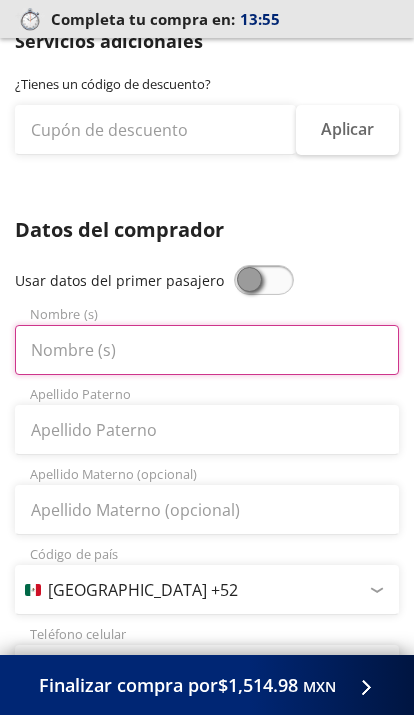 click on "Nombre (s)" at bounding box center (207, 350) 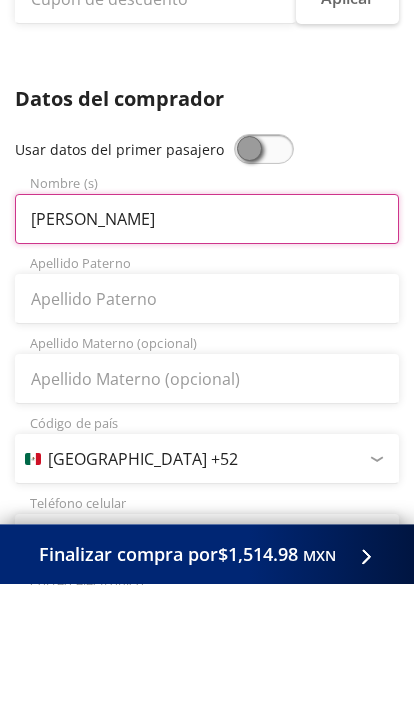 type on "Ana Isabel" 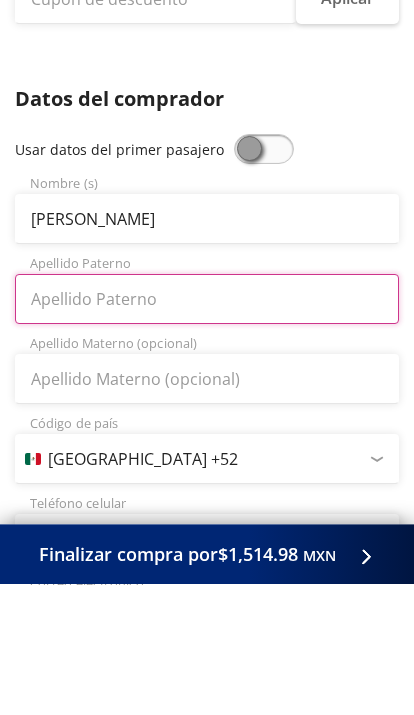 click on "Apellido Paterno" at bounding box center (207, 430) 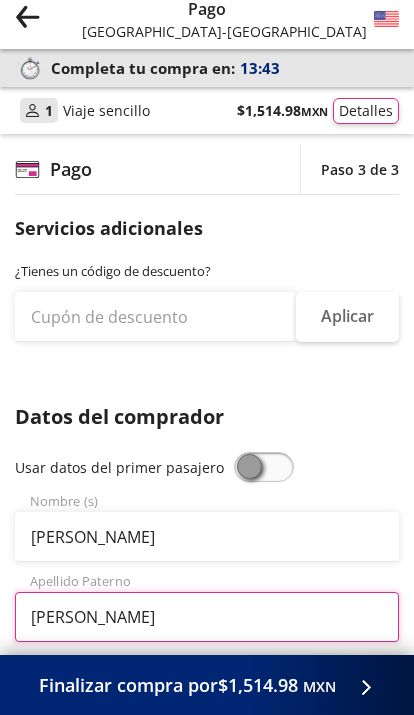 scroll, scrollTop: 0, scrollLeft: 0, axis: both 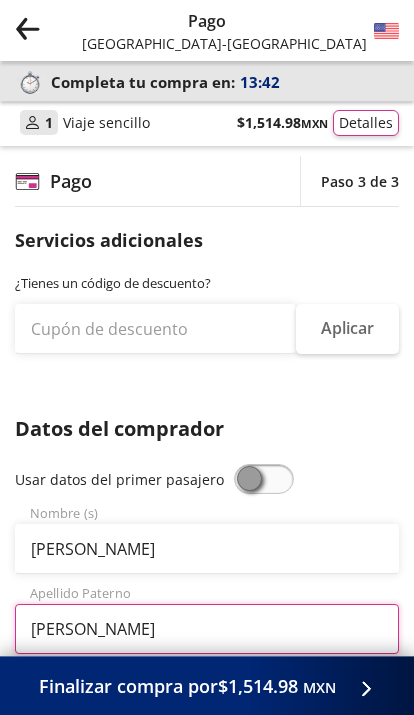 type on "Vargas" 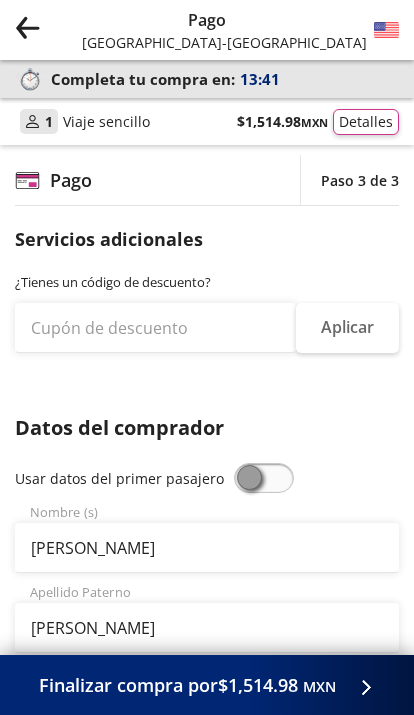 click on "Group 9 Created with Sketch." 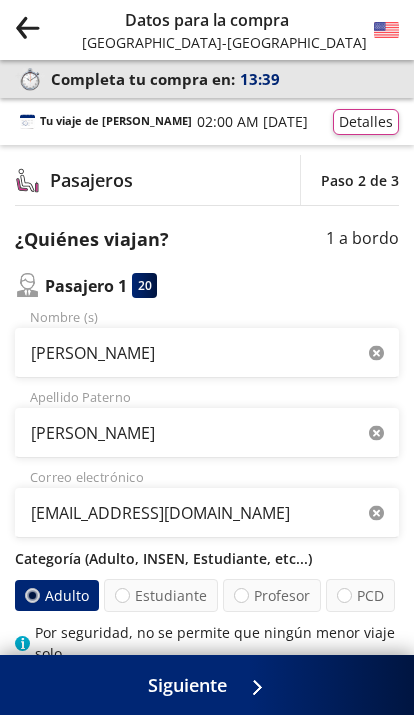 click on "Group 9 Created with Sketch." 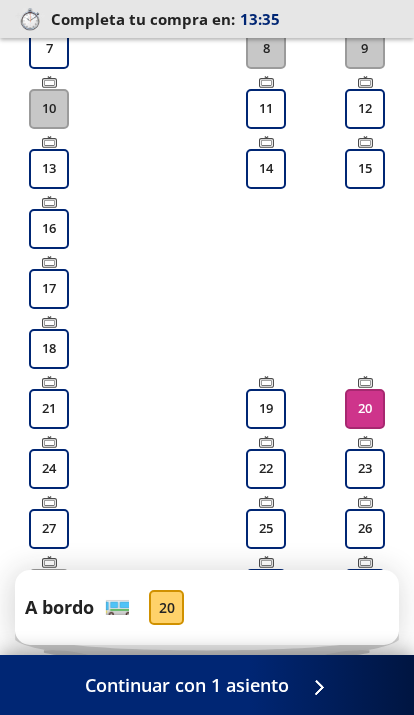 scroll, scrollTop: 690, scrollLeft: 0, axis: vertical 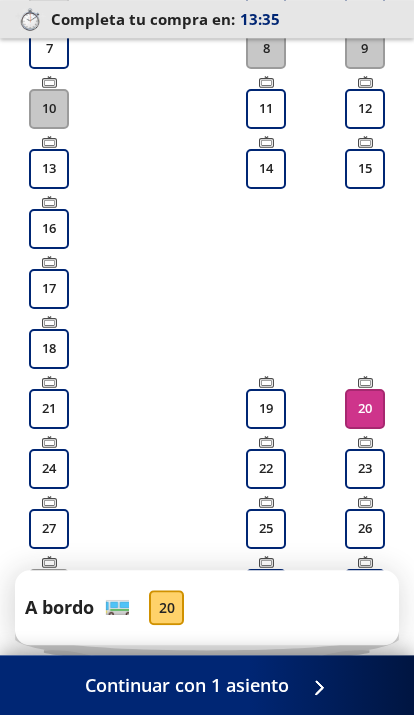 click on "Continuar con 1 asiento" at bounding box center (207, 685) 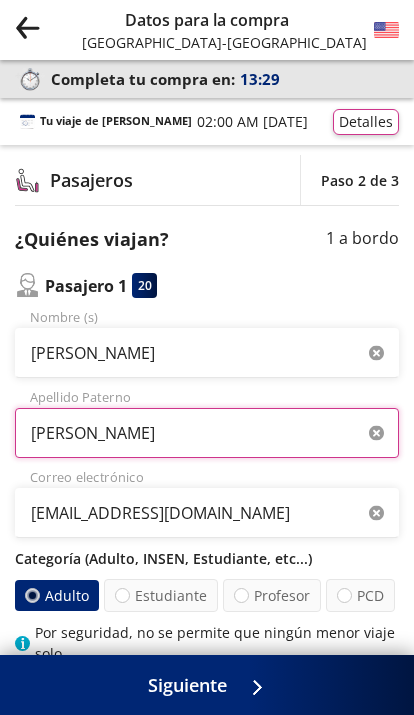 click on "Vargas saldaña" at bounding box center [207, 433] 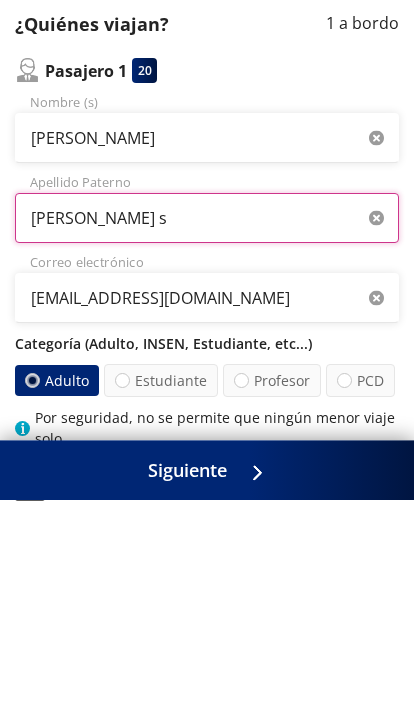 type on "Vargas" 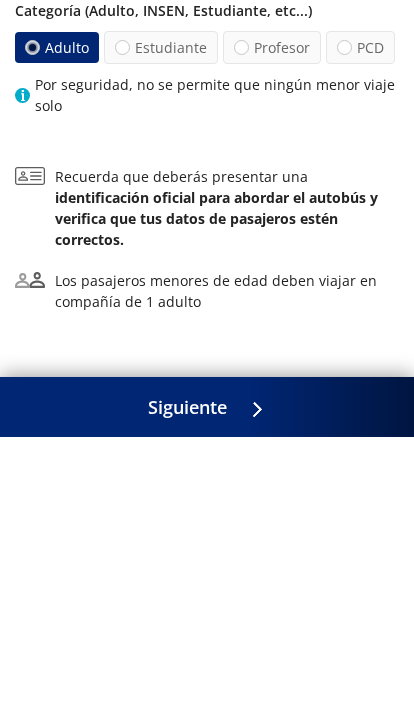 scroll, scrollTop: 285, scrollLeft: 0, axis: vertical 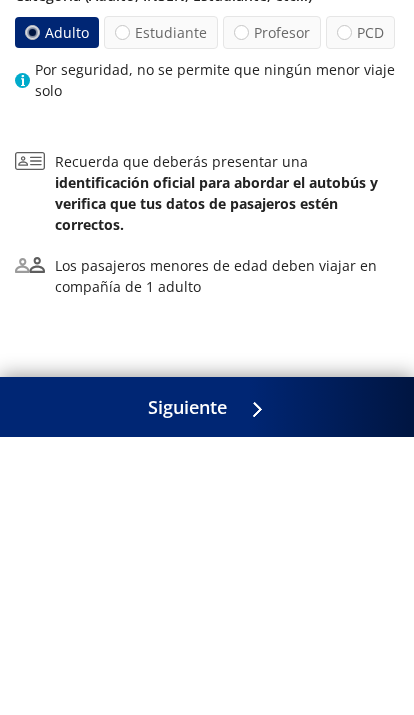 click on "Siguiente" at bounding box center [187, 685] 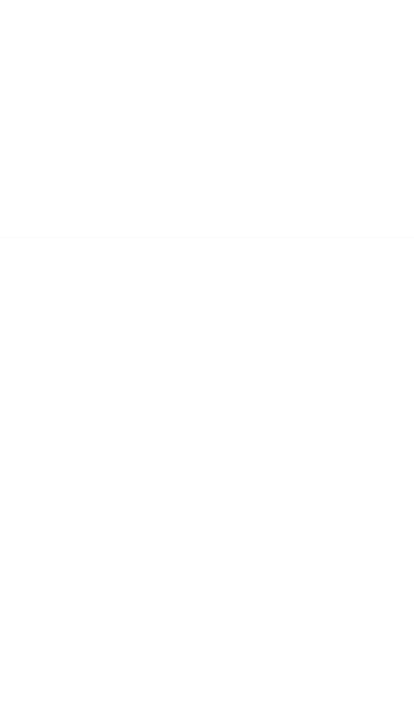 scroll, scrollTop: 0, scrollLeft: 0, axis: both 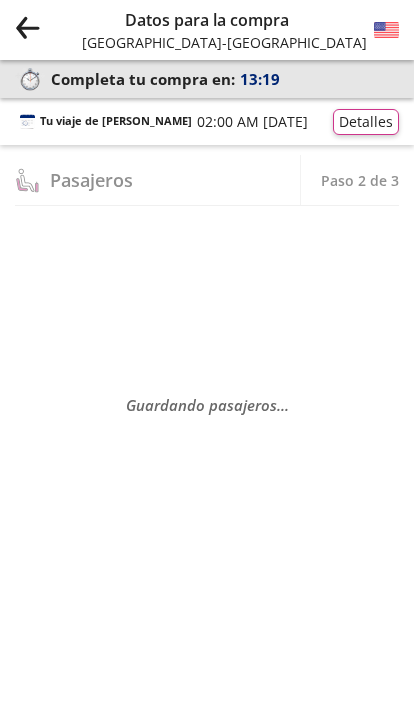 select on "MX" 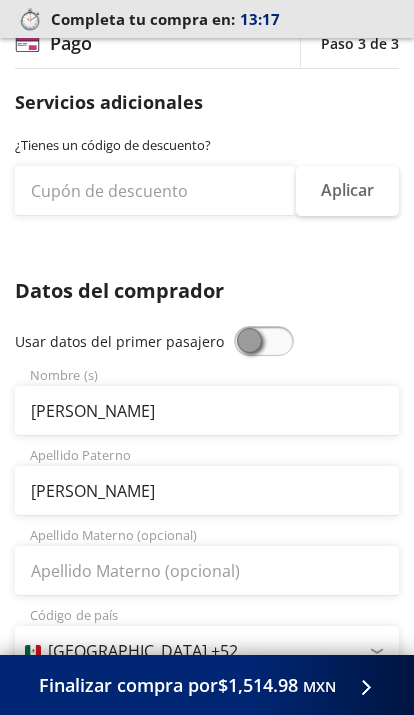 scroll, scrollTop: 186, scrollLeft: 0, axis: vertical 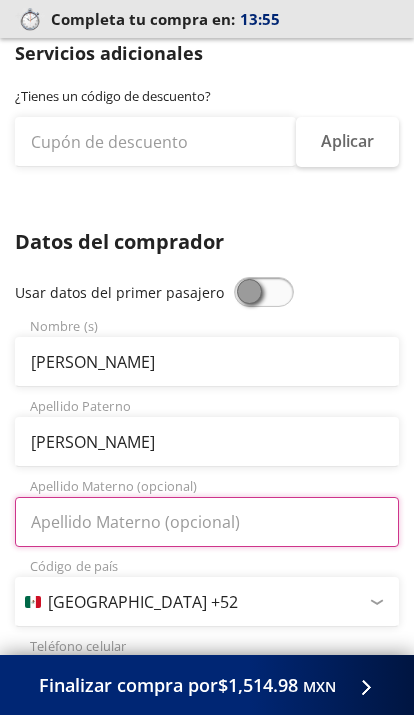 click on "Apellido Materno (opcional)" at bounding box center [207, 522] 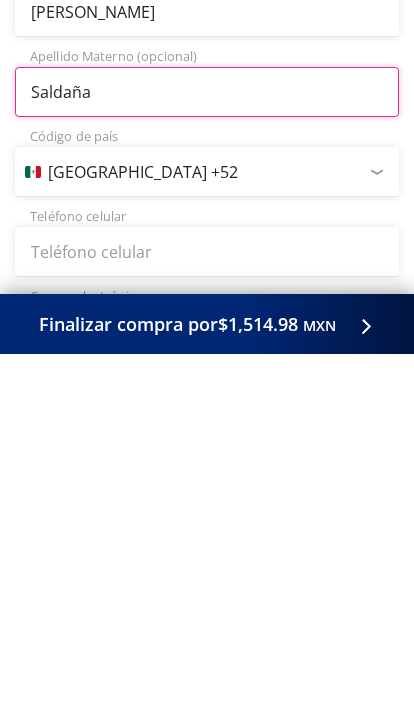 type on "Saldaña" 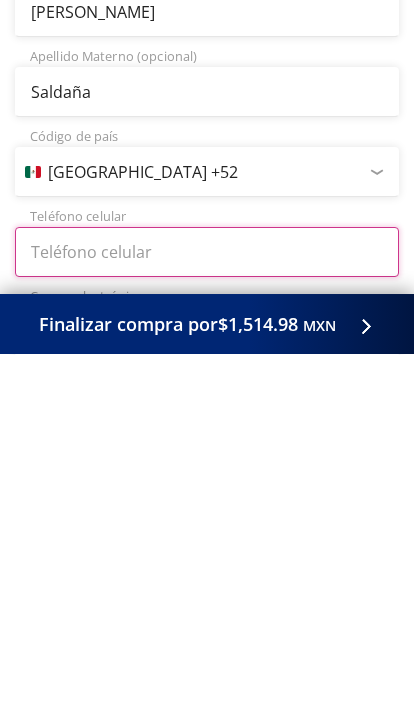 click on "Teléfono celular" at bounding box center [207, 613] 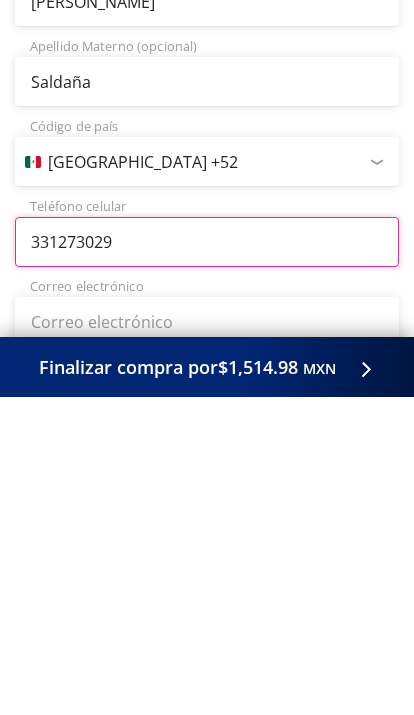 type on "33 1273 0295" 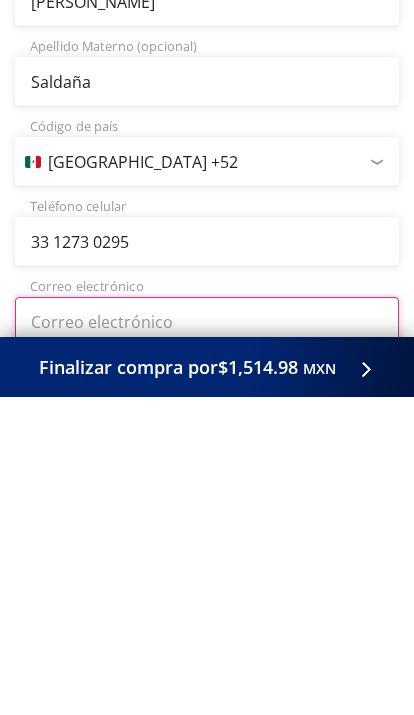 click on "Correo electrónico" at bounding box center [207, 640] 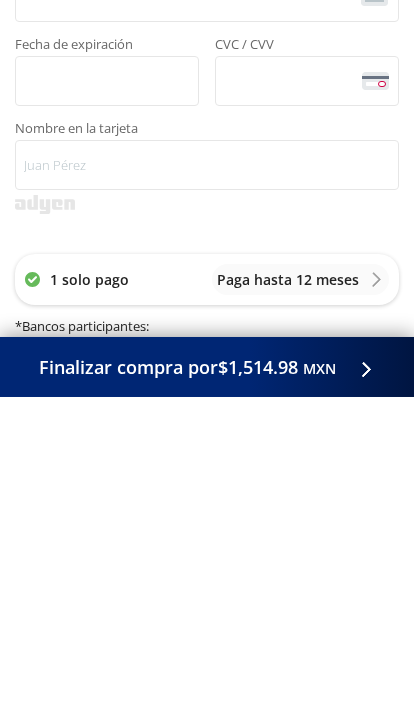 scroll, scrollTop: 881, scrollLeft: 0, axis: vertical 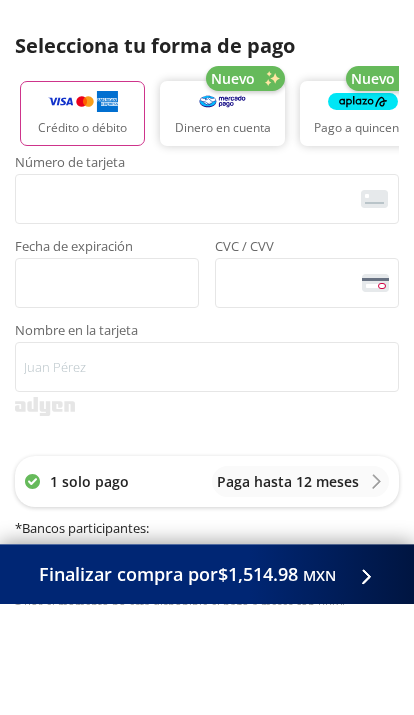 type on "ana187587@gmail.com" 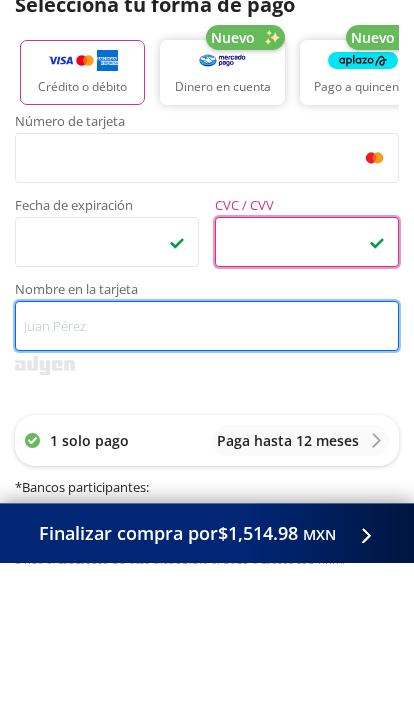 click on "Nombre en la tarjeta" at bounding box center (207, 478) 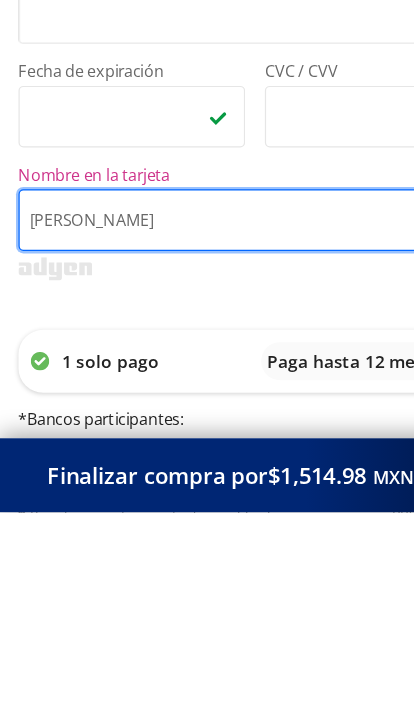 type on "Ana Isabel Vargas saldaña" 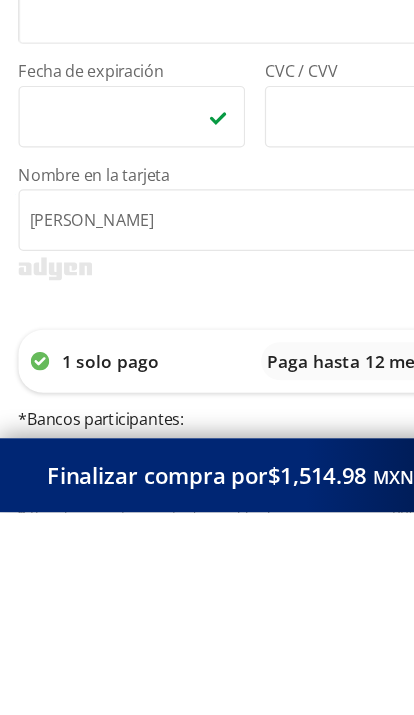 scroll, scrollTop: 1115, scrollLeft: 0, axis: vertical 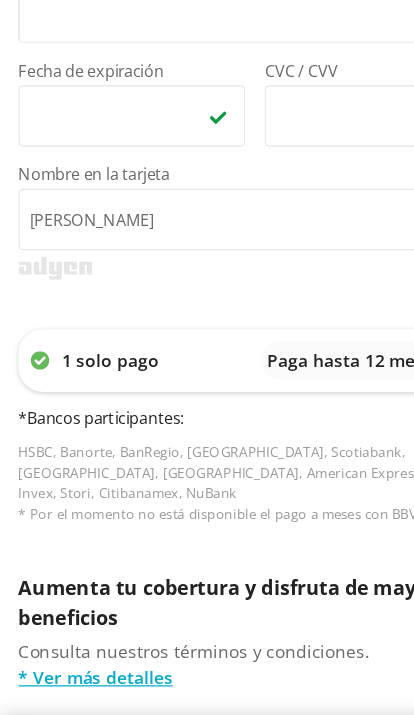 click on "Finalizar compra por  $1,514.98   MXN" at bounding box center (207, 685) 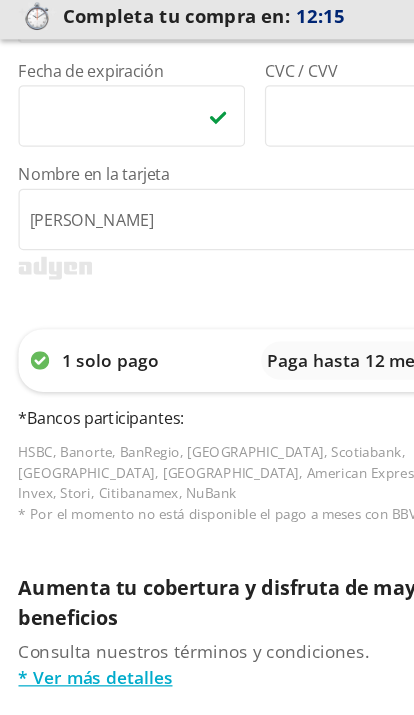 scroll, scrollTop: 0, scrollLeft: 0, axis: both 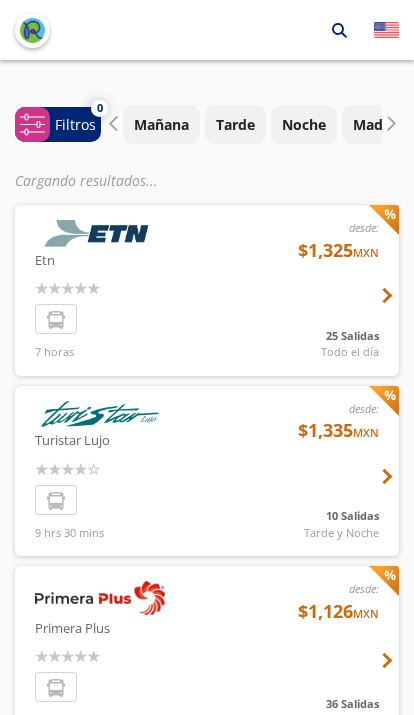 click at bounding box center (207, 290) 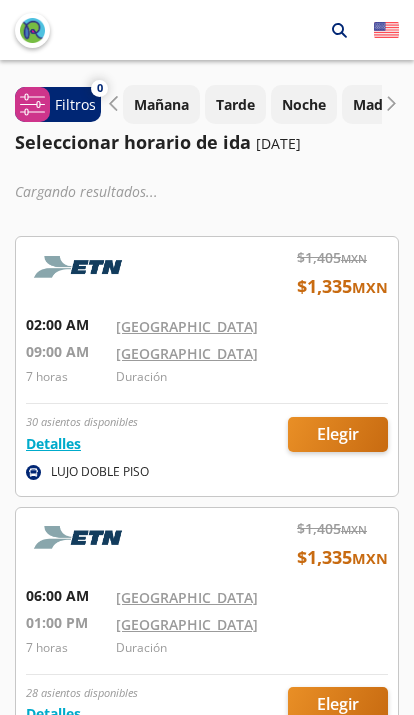 click at bounding box center [207, 366] 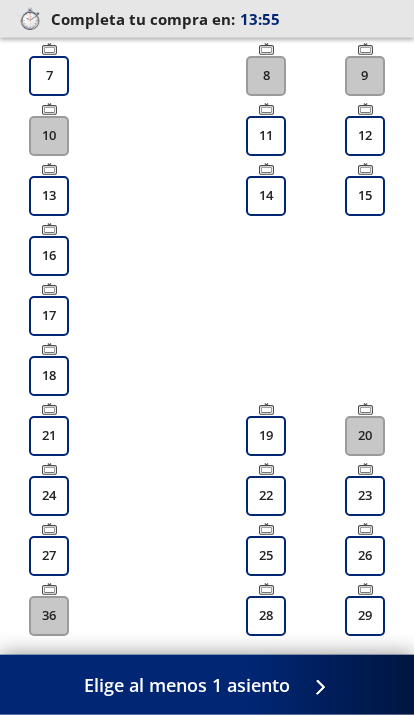 scroll, scrollTop: 665, scrollLeft: 0, axis: vertical 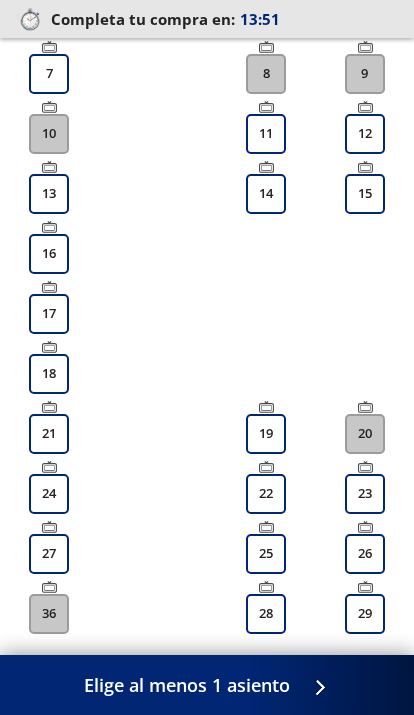 click on "23" at bounding box center [365, 494] 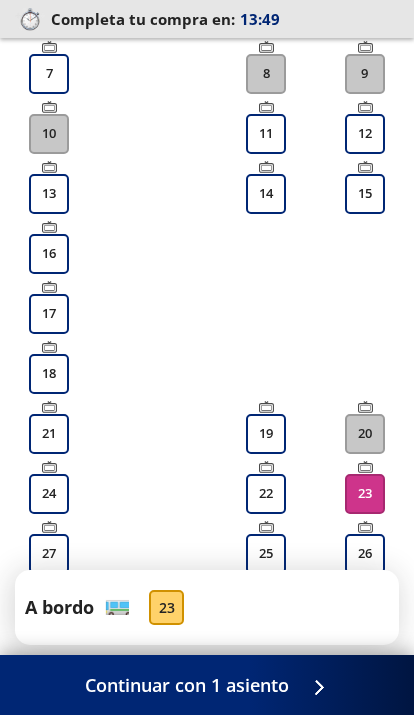 click 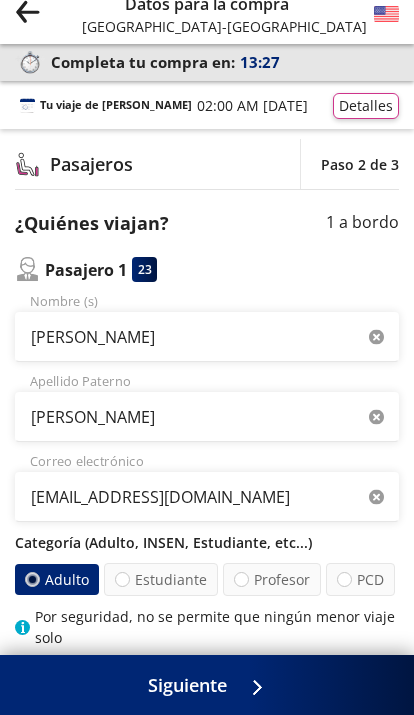 scroll, scrollTop: 51, scrollLeft: 0, axis: vertical 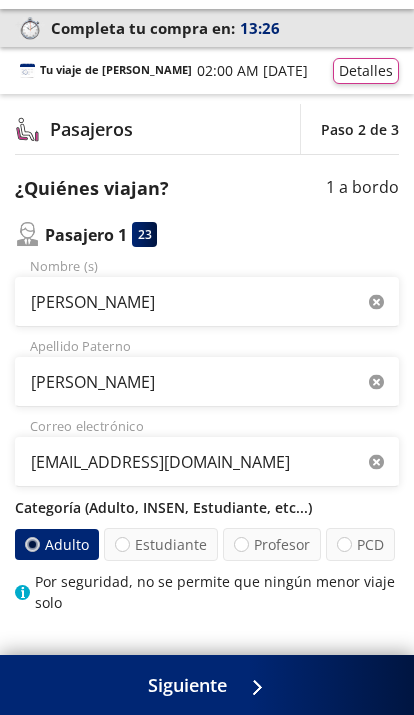 click at bounding box center [252, 685] 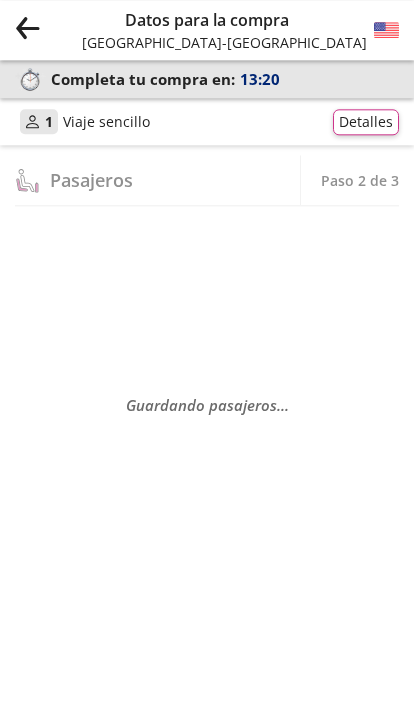scroll, scrollTop: 85, scrollLeft: 0, axis: vertical 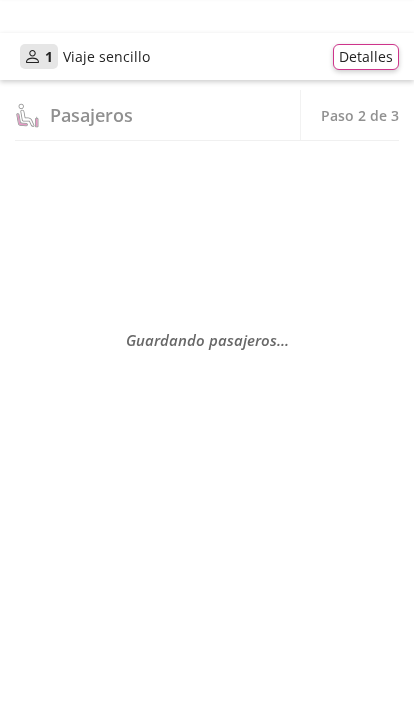 select on "MX" 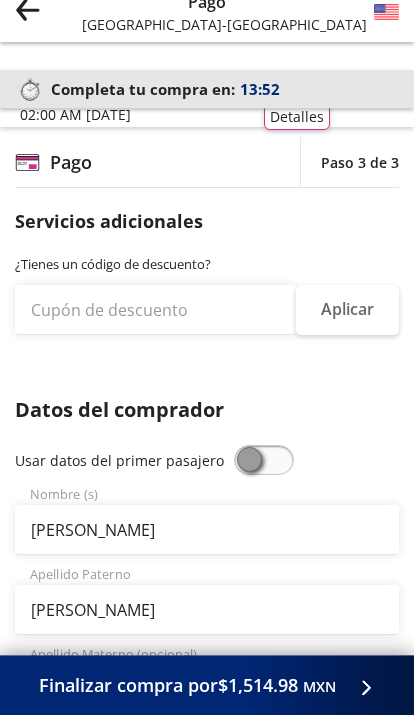 scroll, scrollTop: 0, scrollLeft: 0, axis: both 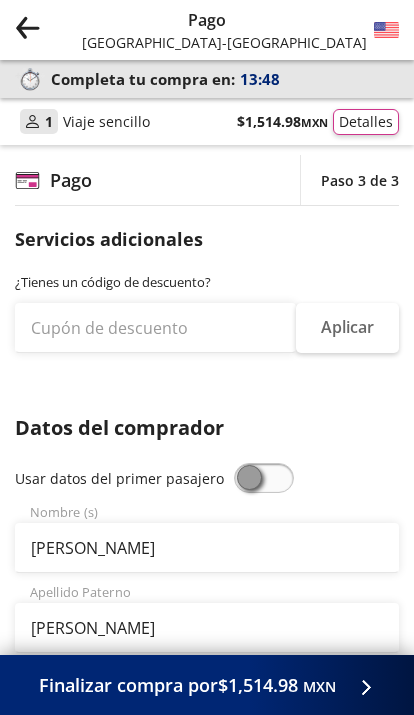 click on "Detalles" at bounding box center (366, 122) 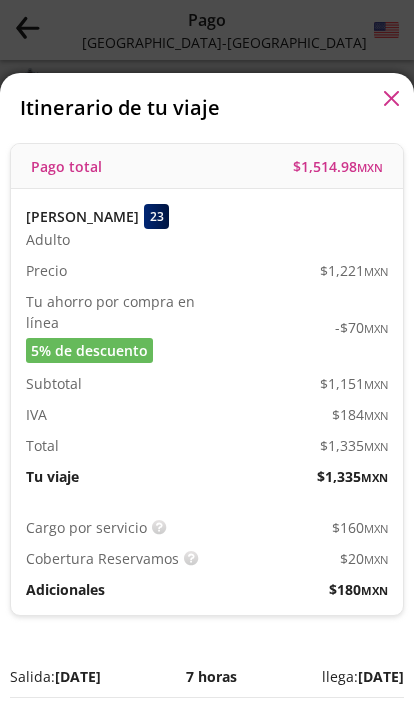 scroll, scrollTop: 0, scrollLeft: 0, axis: both 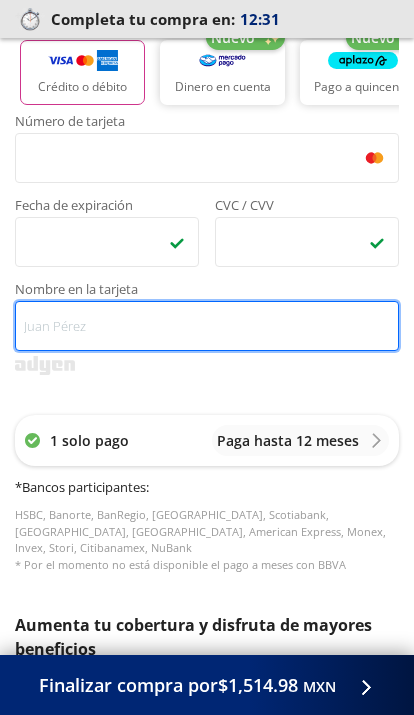 click on "Nombre en la tarjeta" at bounding box center [207, 326] 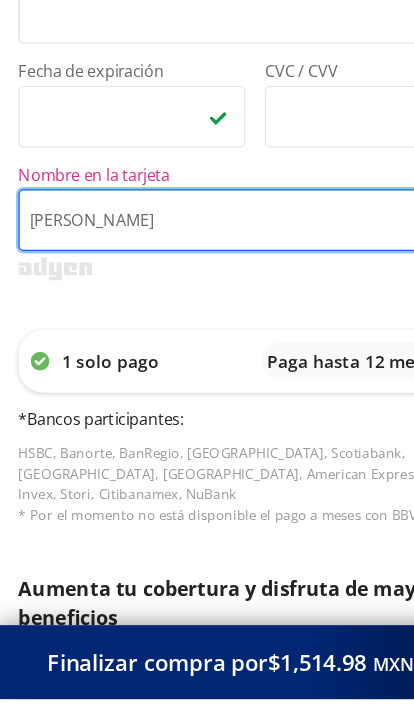 type on "Ana Isabel Vargas Saldaña" 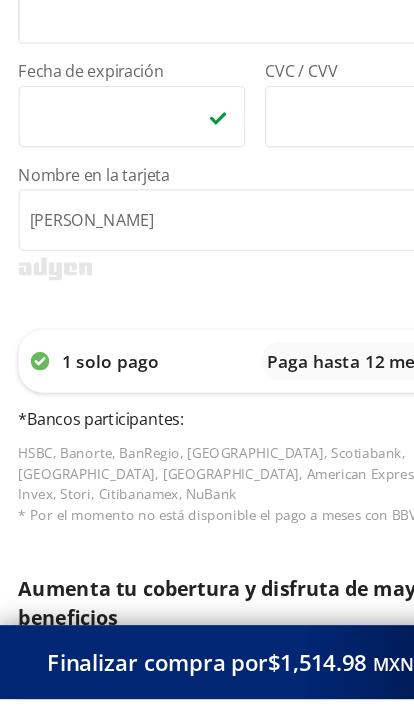 scroll, scrollTop: 1115, scrollLeft: 0, axis: vertical 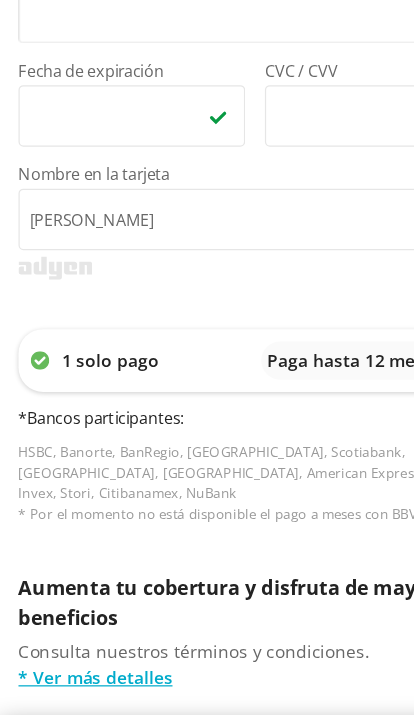 click on "Finalizar compra por  $1,514.98   MXN" at bounding box center (187, 685) 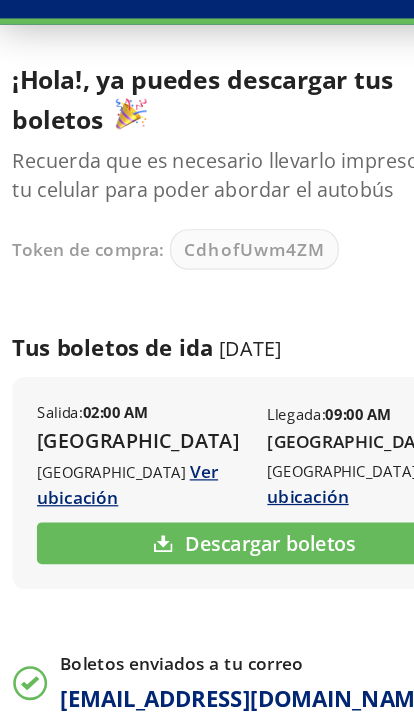 scroll, scrollTop: 77, scrollLeft: 0, axis: vertical 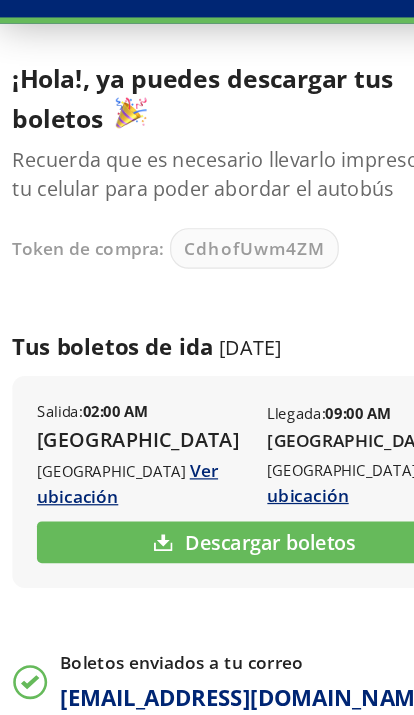 click on "Descargar boletos" at bounding box center (207, 506) 